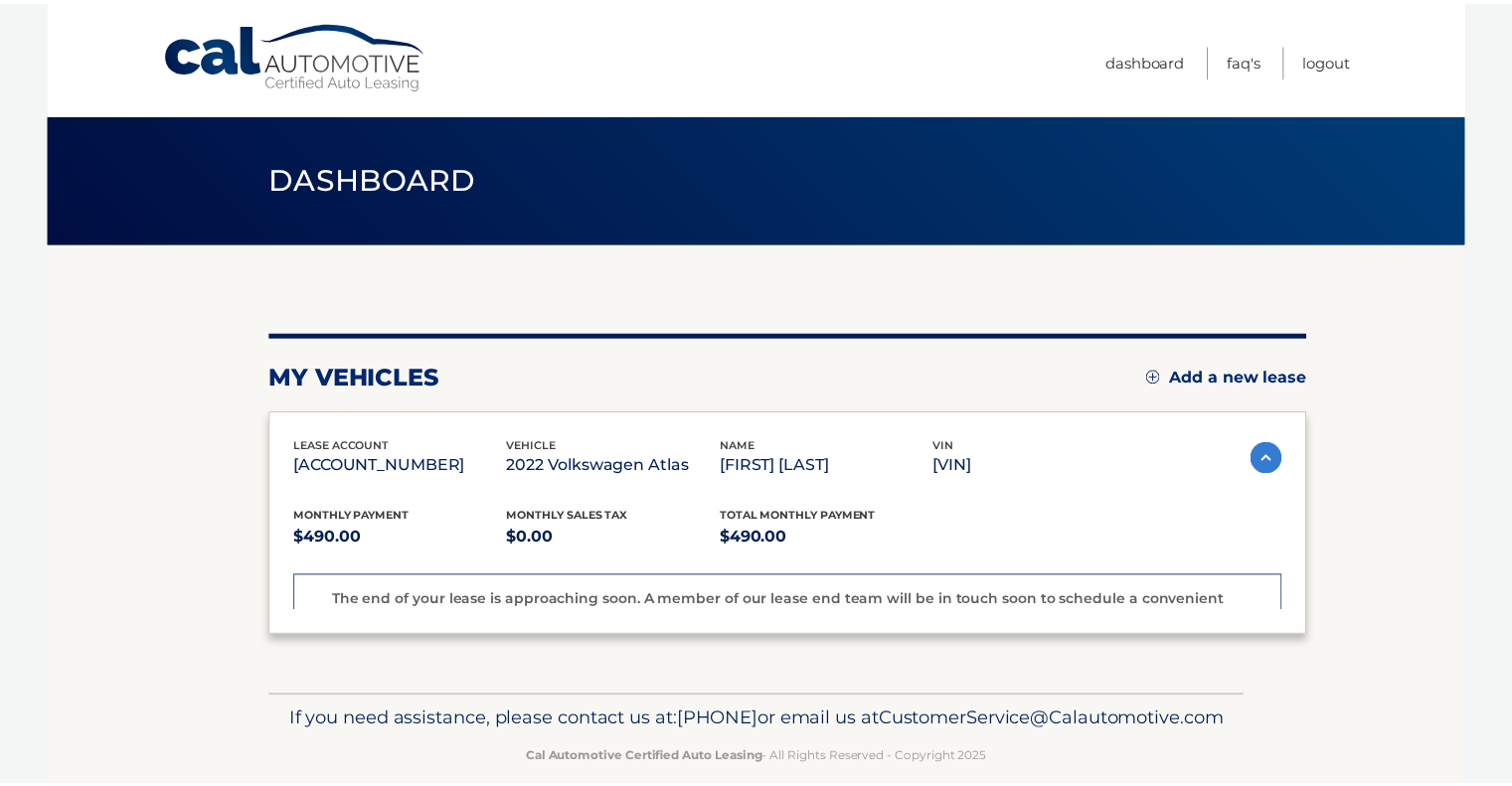 scroll, scrollTop: 0, scrollLeft: 0, axis: both 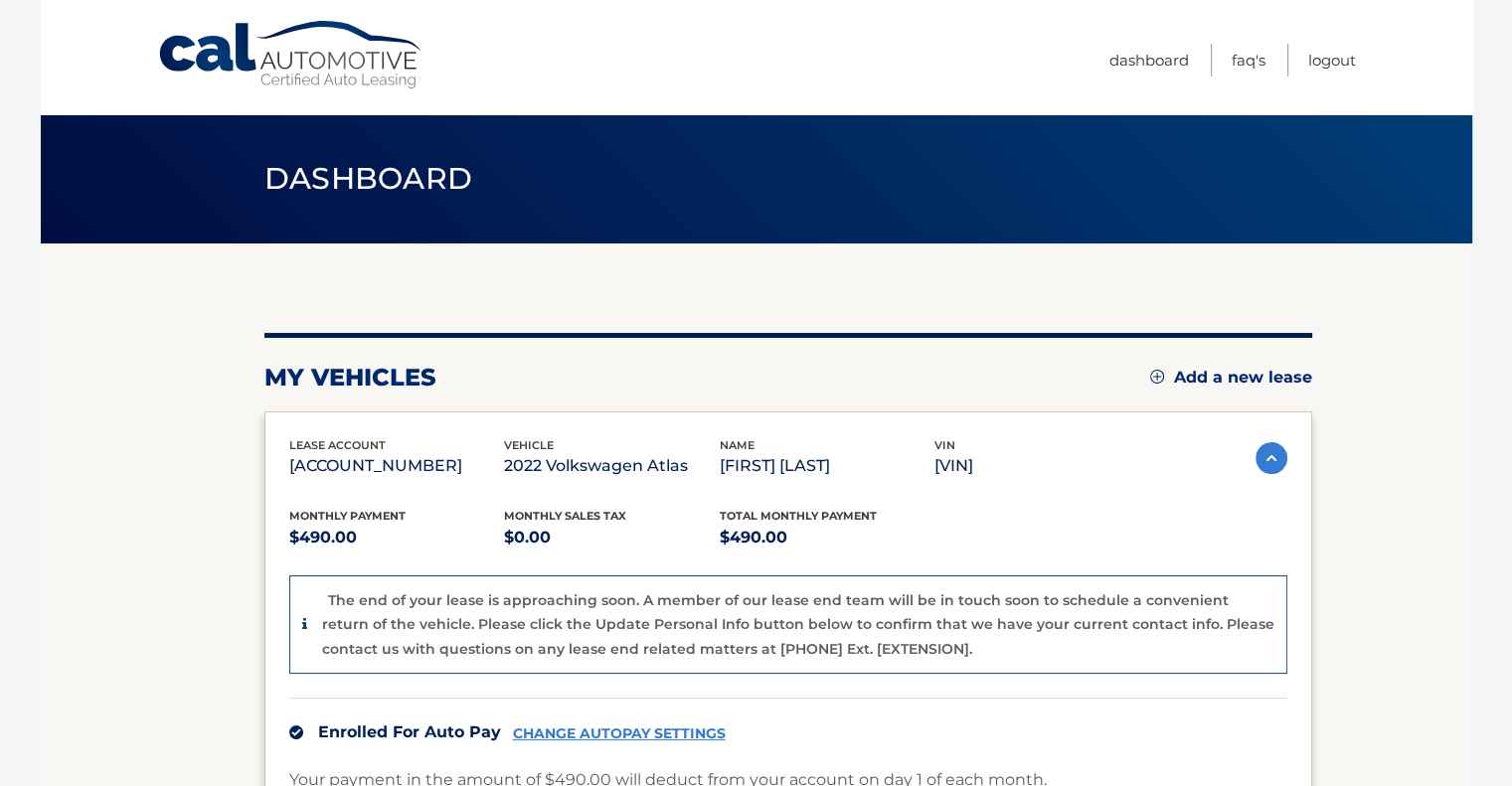 click on "Dashboard" at bounding box center [369, 178] 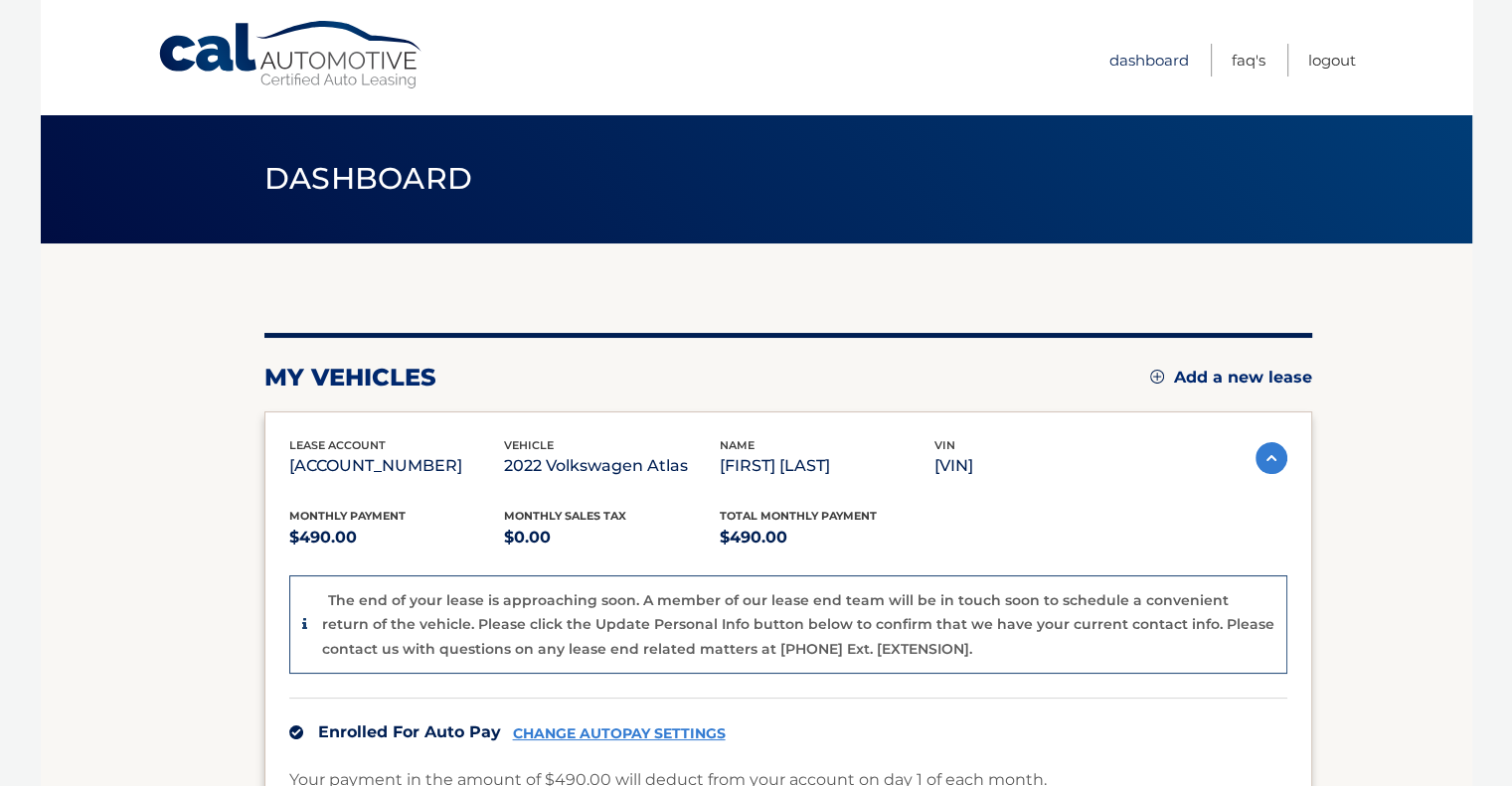 click on "Dashboard" at bounding box center [1149, 60] 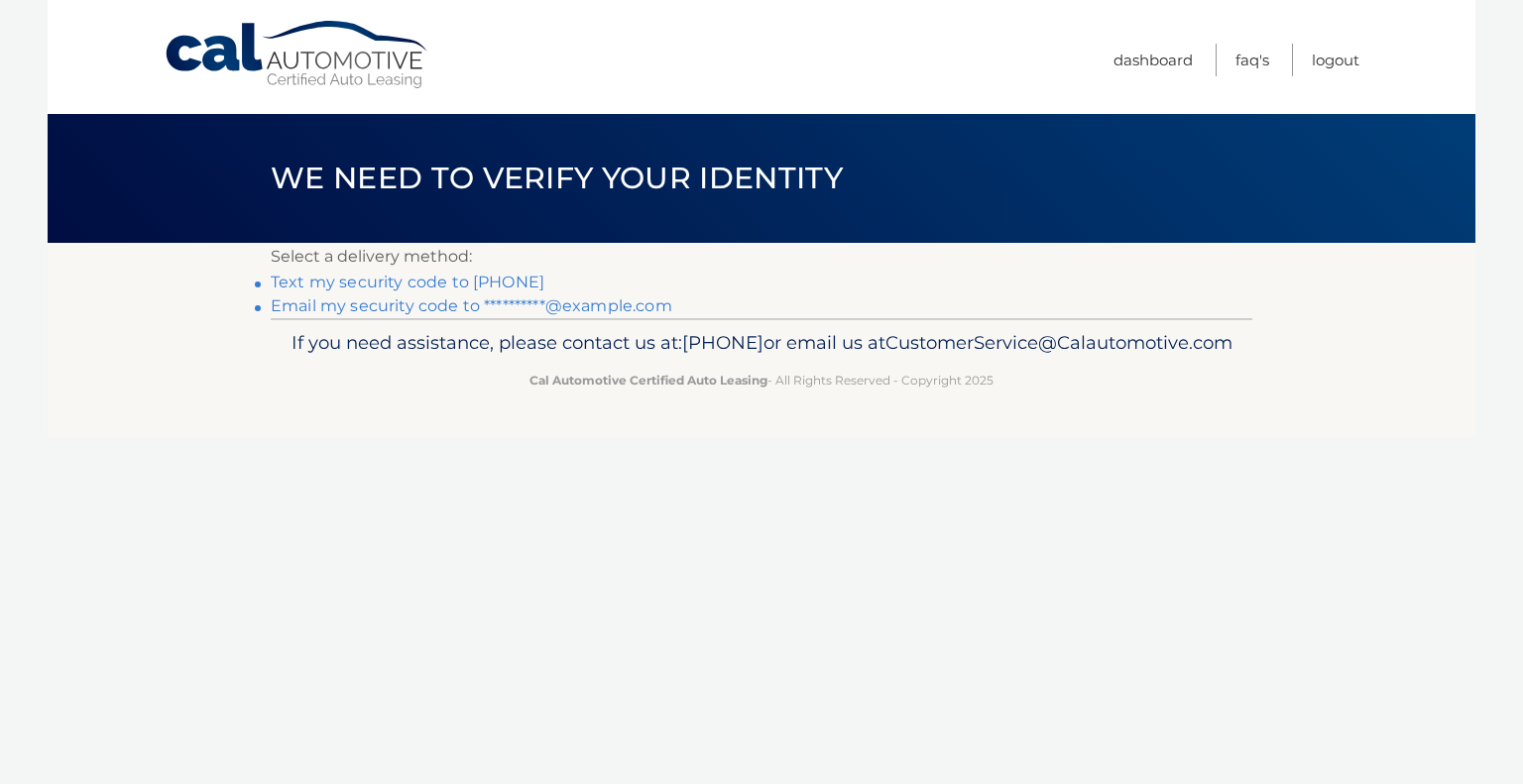 scroll, scrollTop: 0, scrollLeft: 0, axis: both 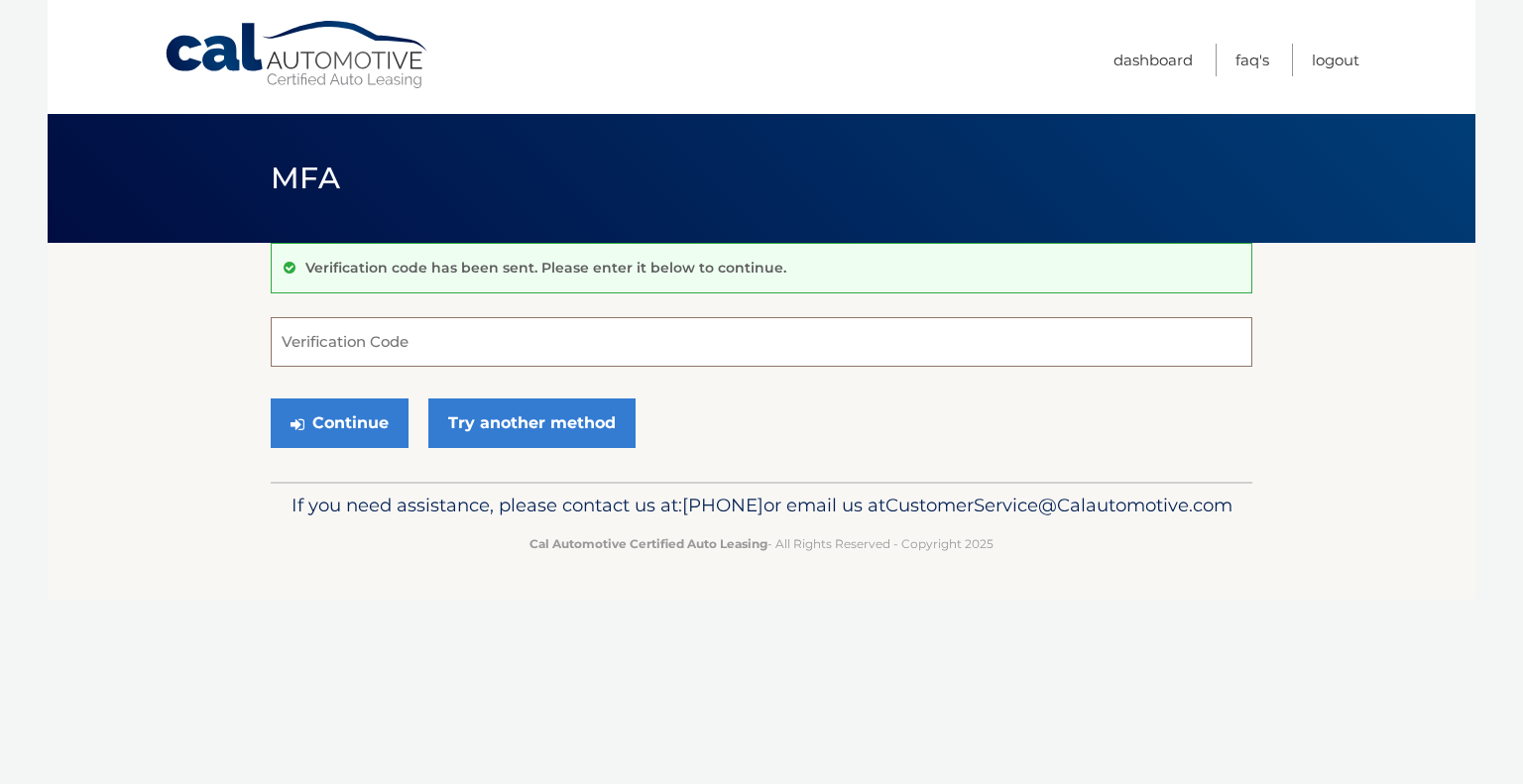 click on "Verification Code" at bounding box center (762, 342) 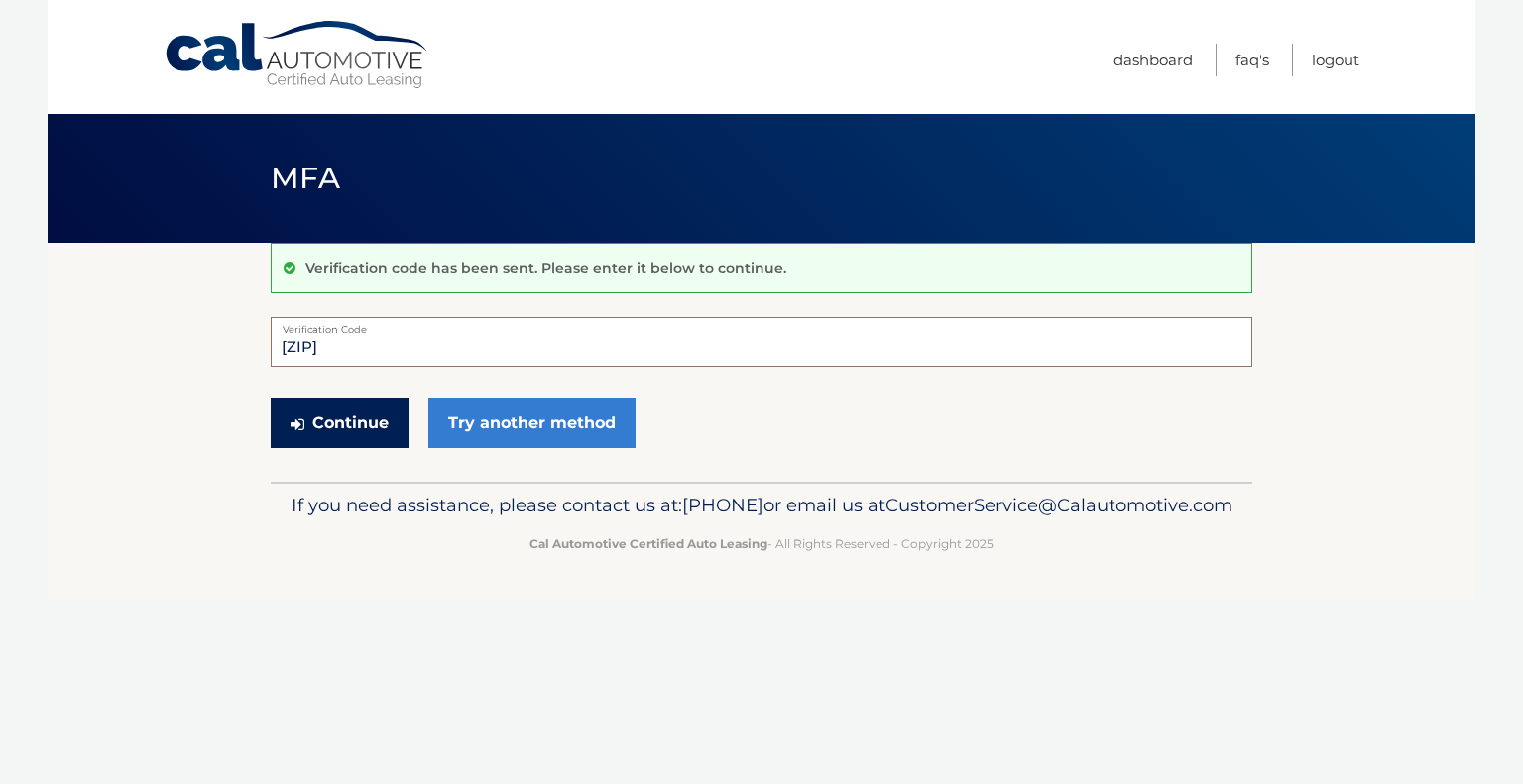 type on "594431" 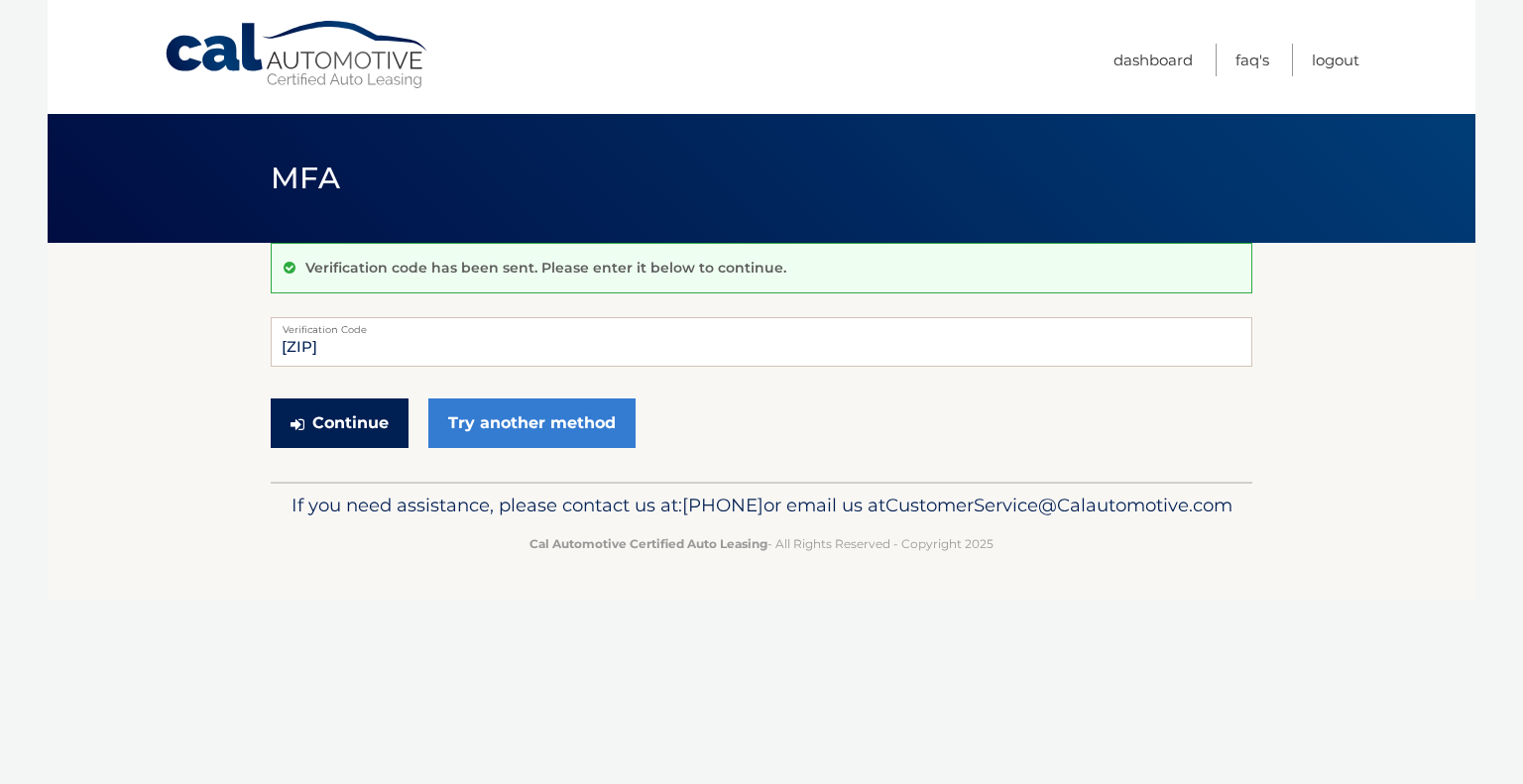 click on "Continue" at bounding box center (339, 423) 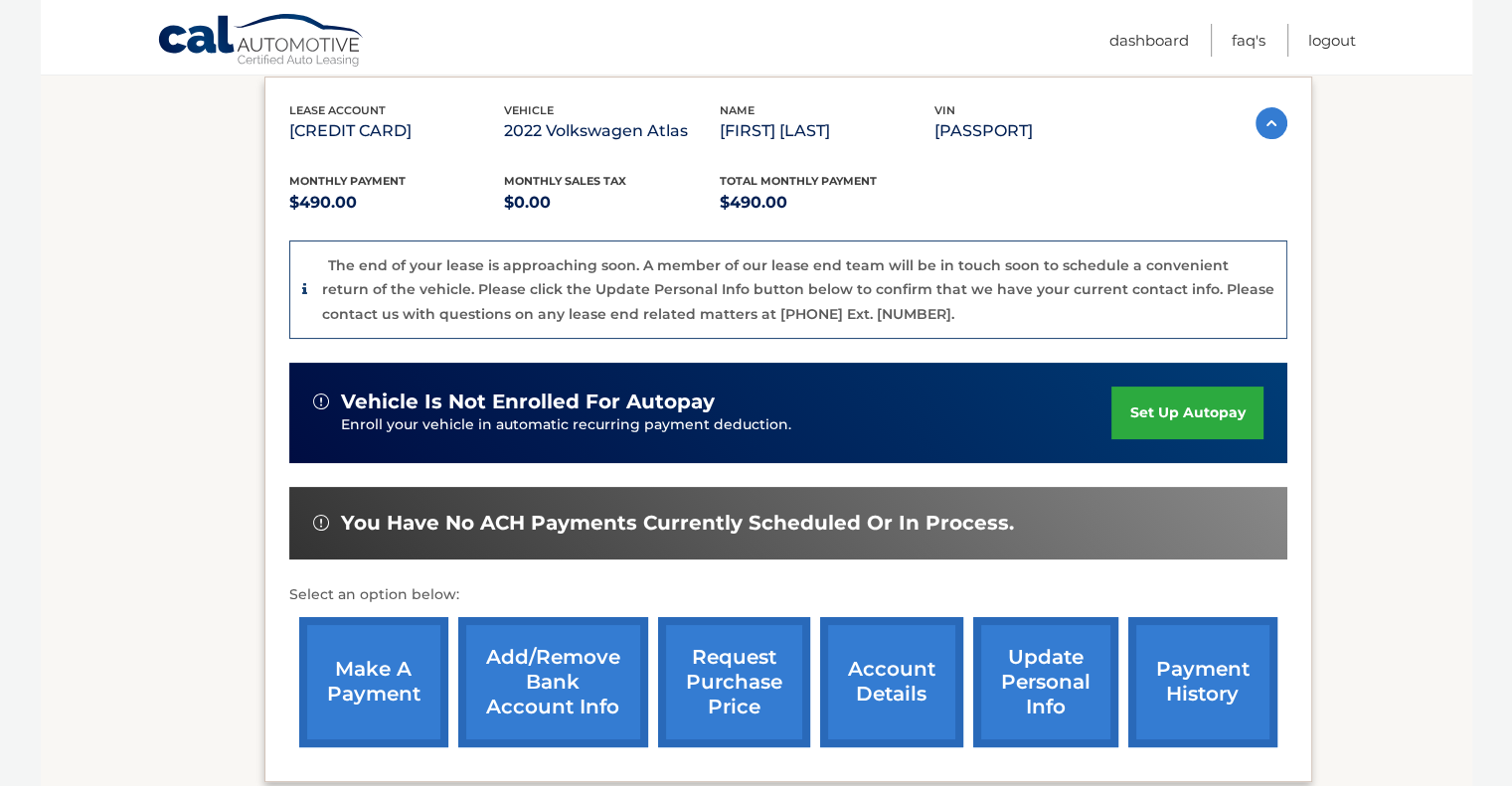 scroll, scrollTop: 497, scrollLeft: 0, axis: vertical 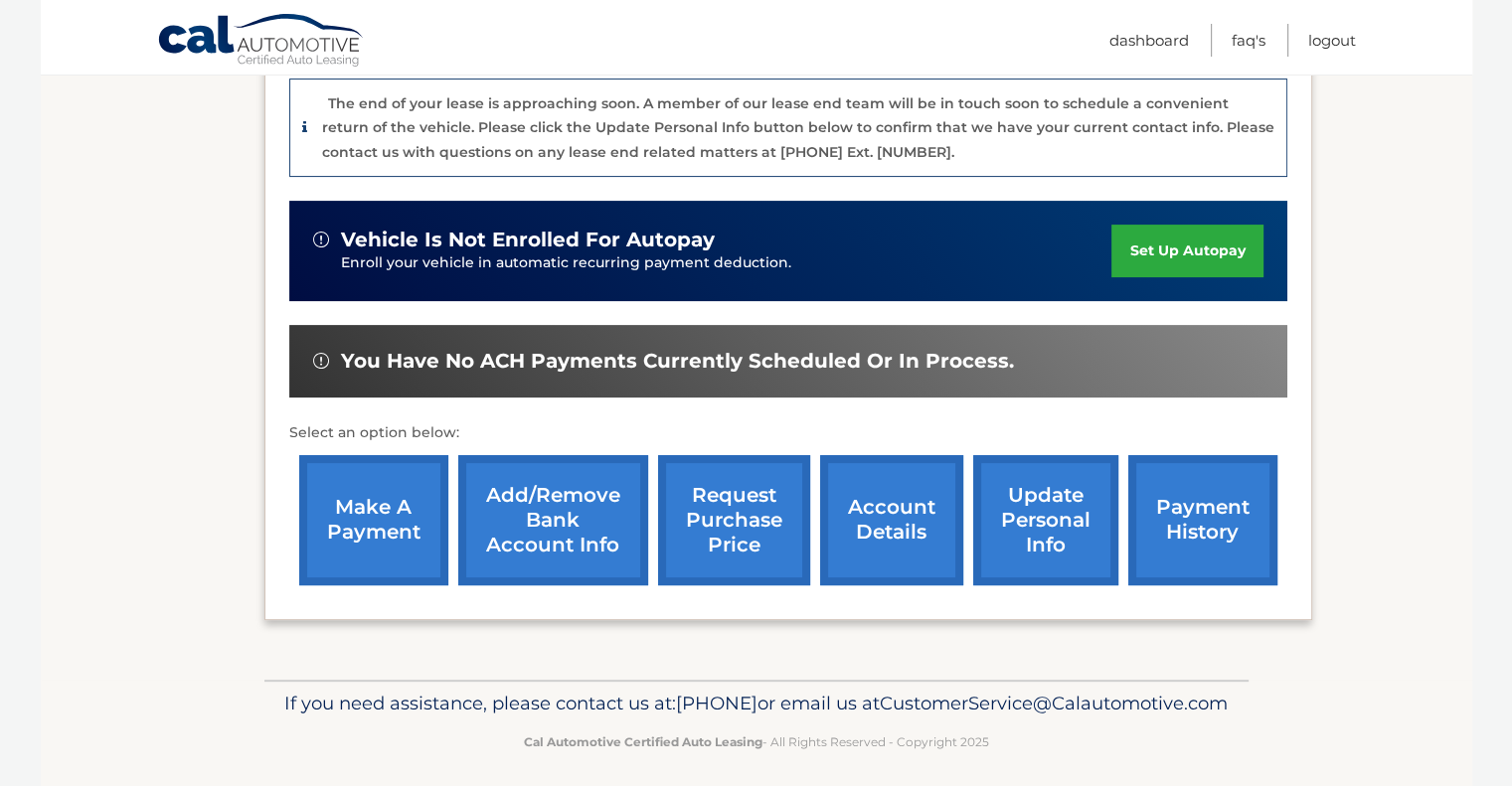 click on "account details" at bounding box center [892, 520] 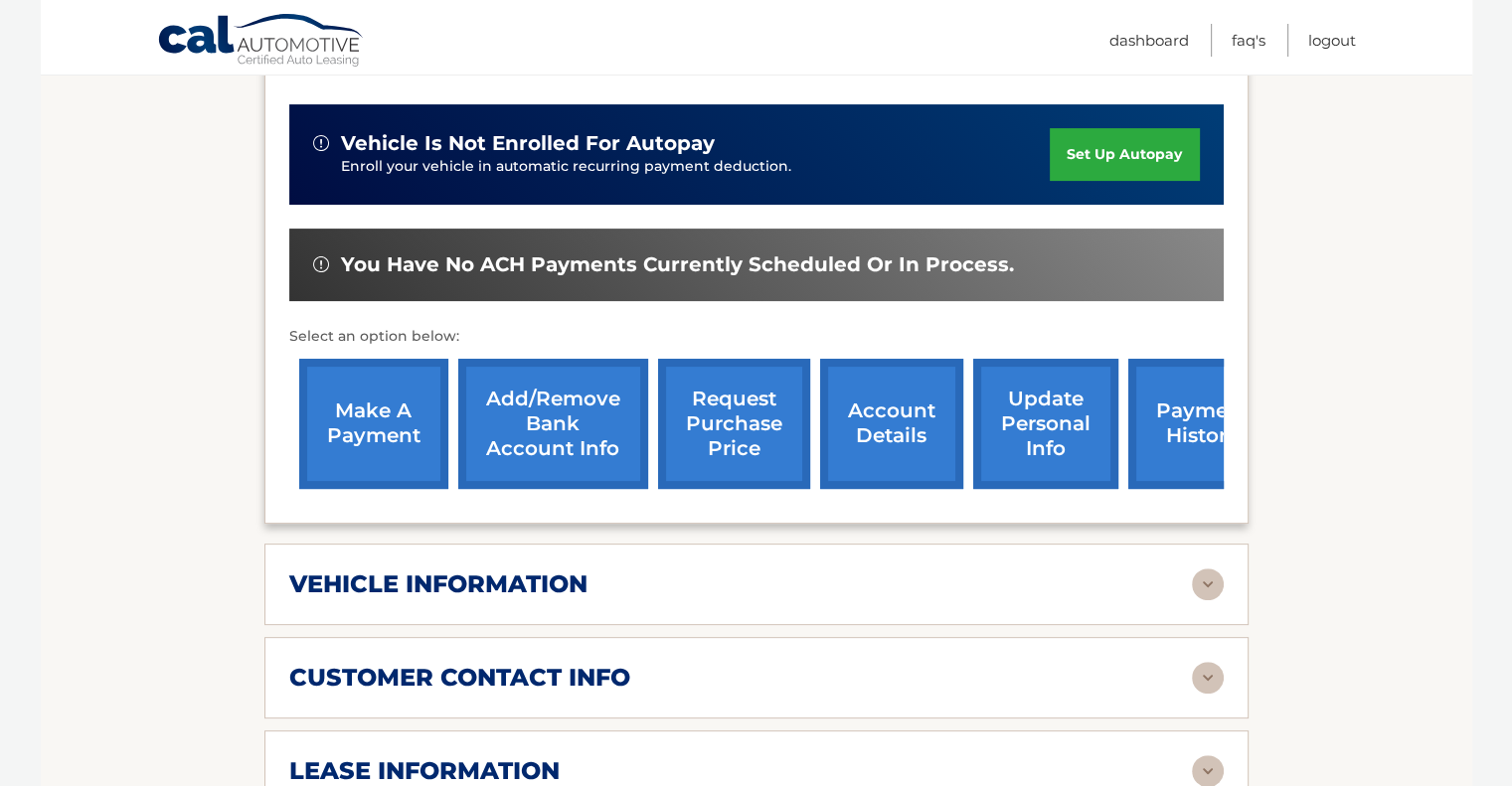 scroll, scrollTop: 596, scrollLeft: 0, axis: vertical 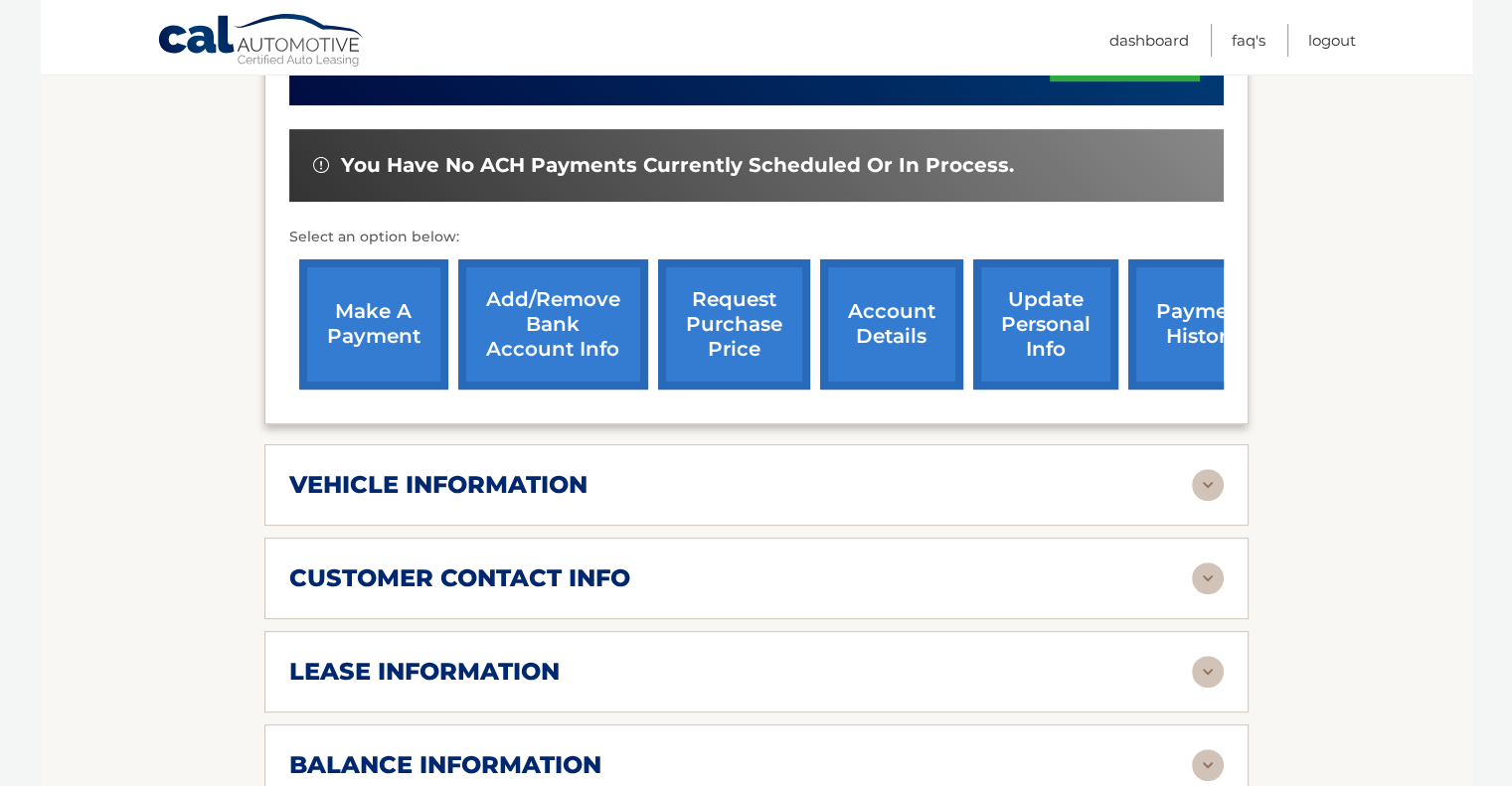 click at bounding box center (1208, 672) 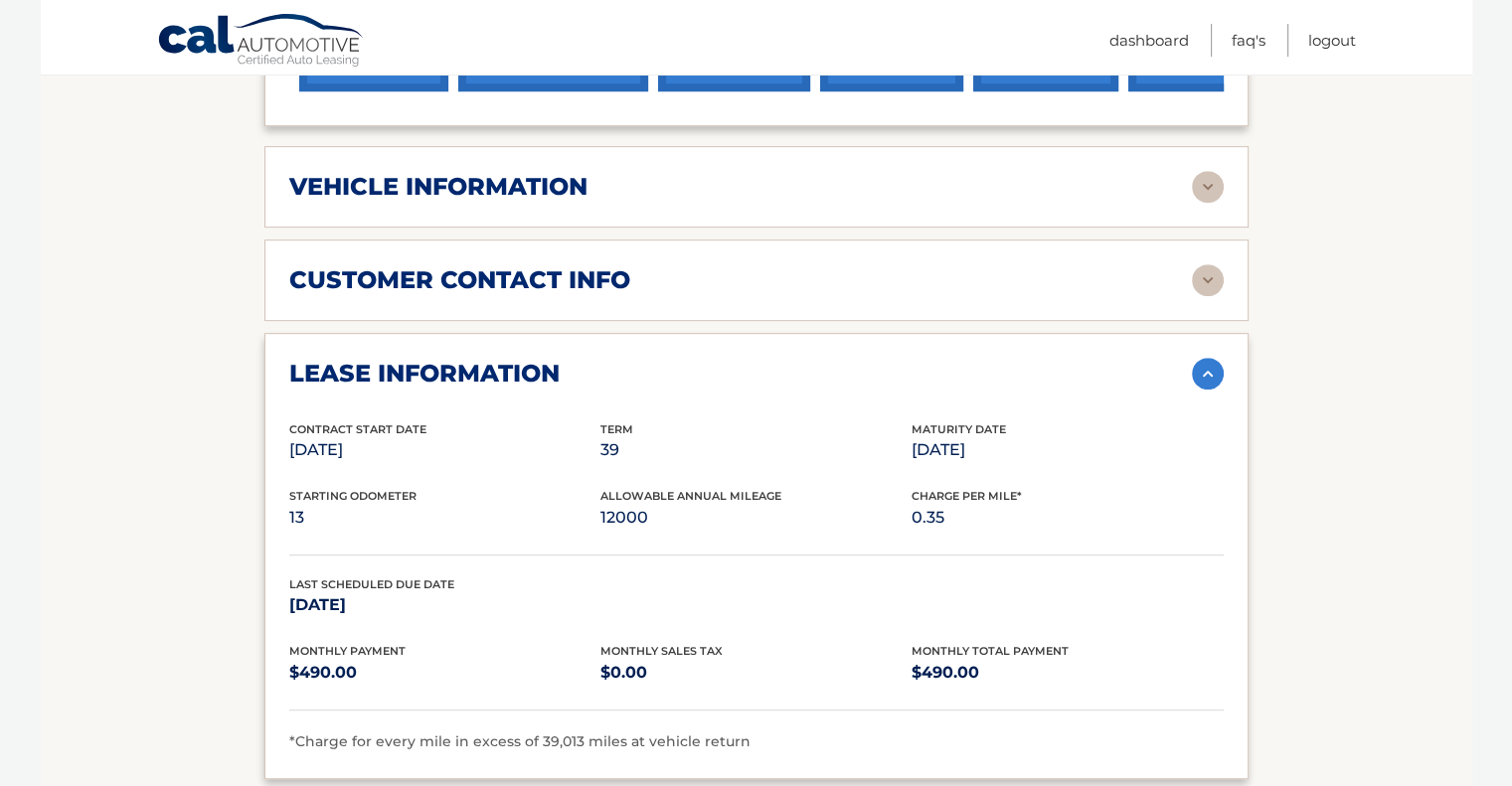 scroll, scrollTop: 1093, scrollLeft: 0, axis: vertical 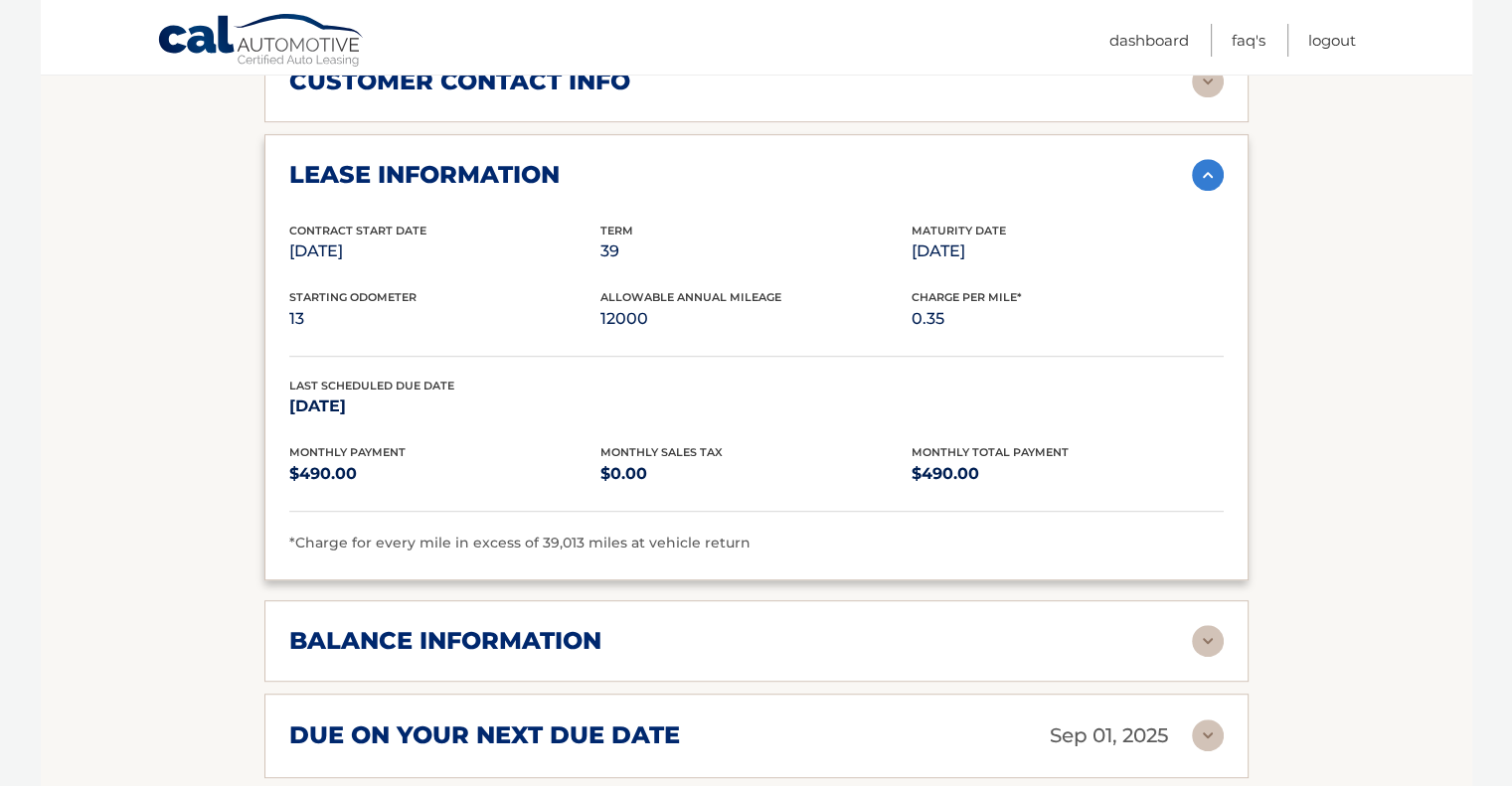 click on "balance information
Payments Received
36
Payments Remaining
3
Next Payment will be due
[DATE]
Most Recent Payment Was Due
[DATE]
Last Payment was received
[DATE]" at bounding box center (756, 641) 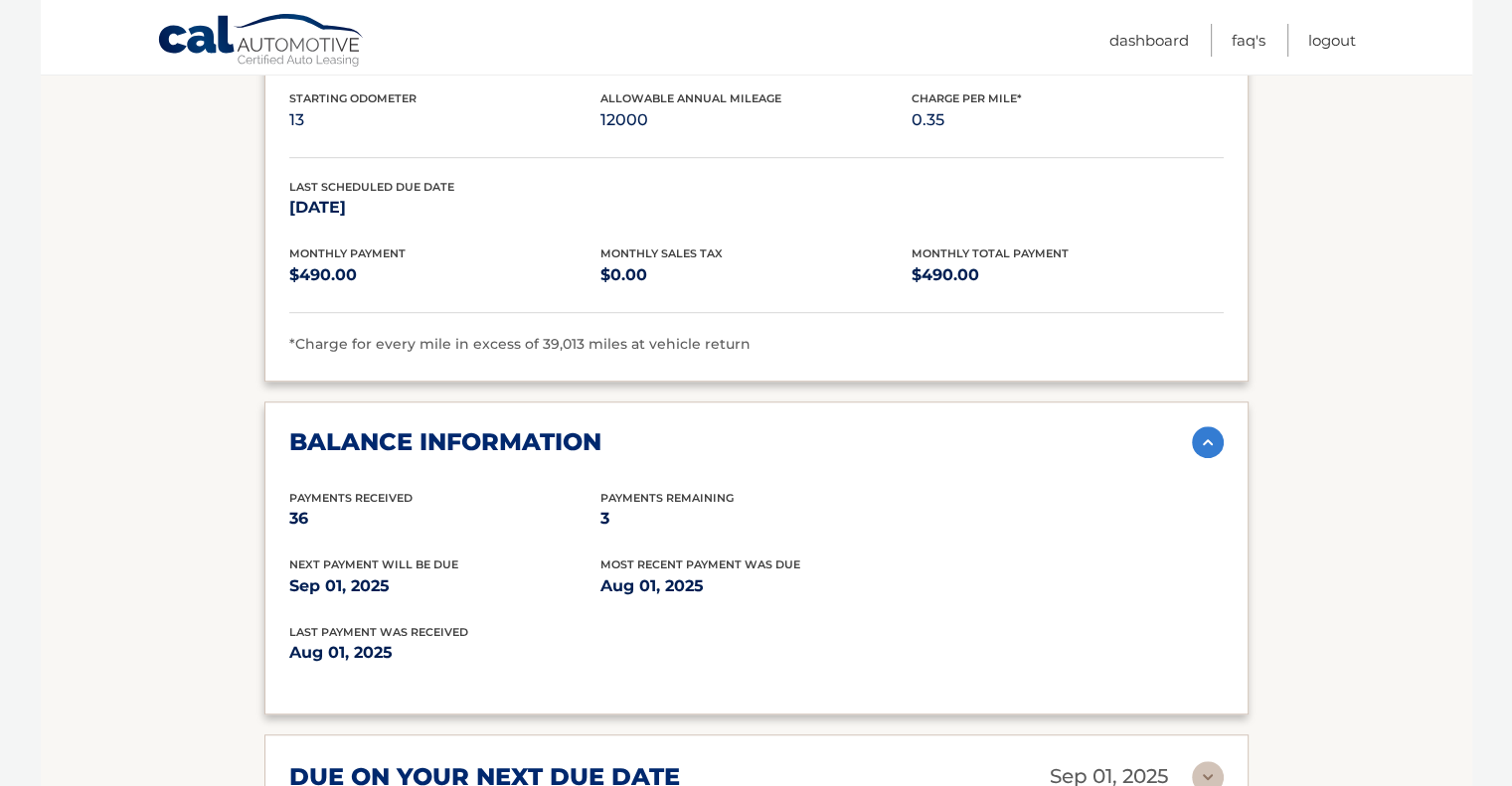 scroll, scrollTop: 1491, scrollLeft: 0, axis: vertical 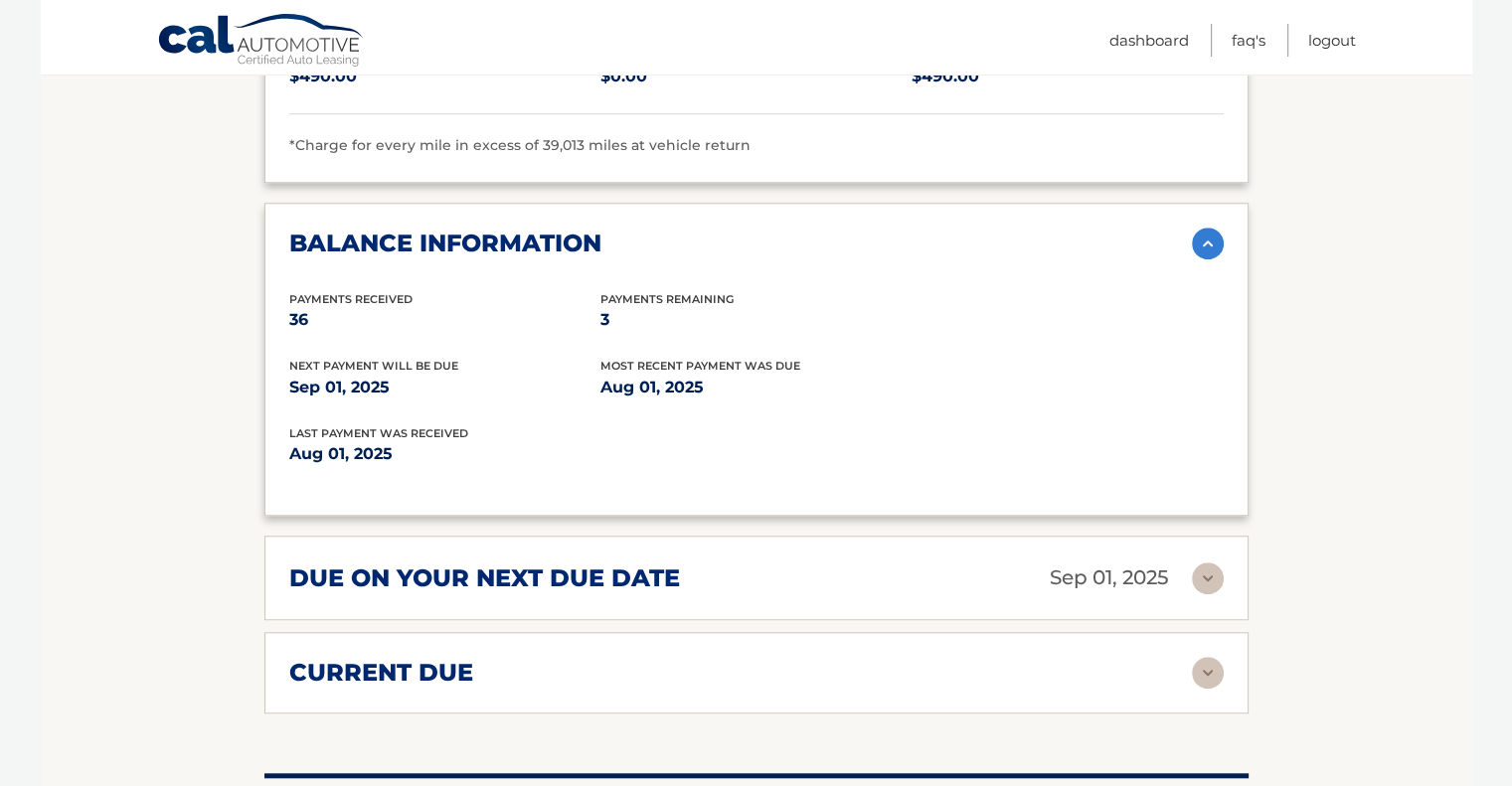 click on "Account Details
|
#44455532528
Back to Dashboard
Manage Your Lease
lease account
#44455532528
vehicle
2022 Volkswagen Atlas
name
ERICA ZION
vin
1V2KP2CA3NC559311" at bounding box center (756, -54) 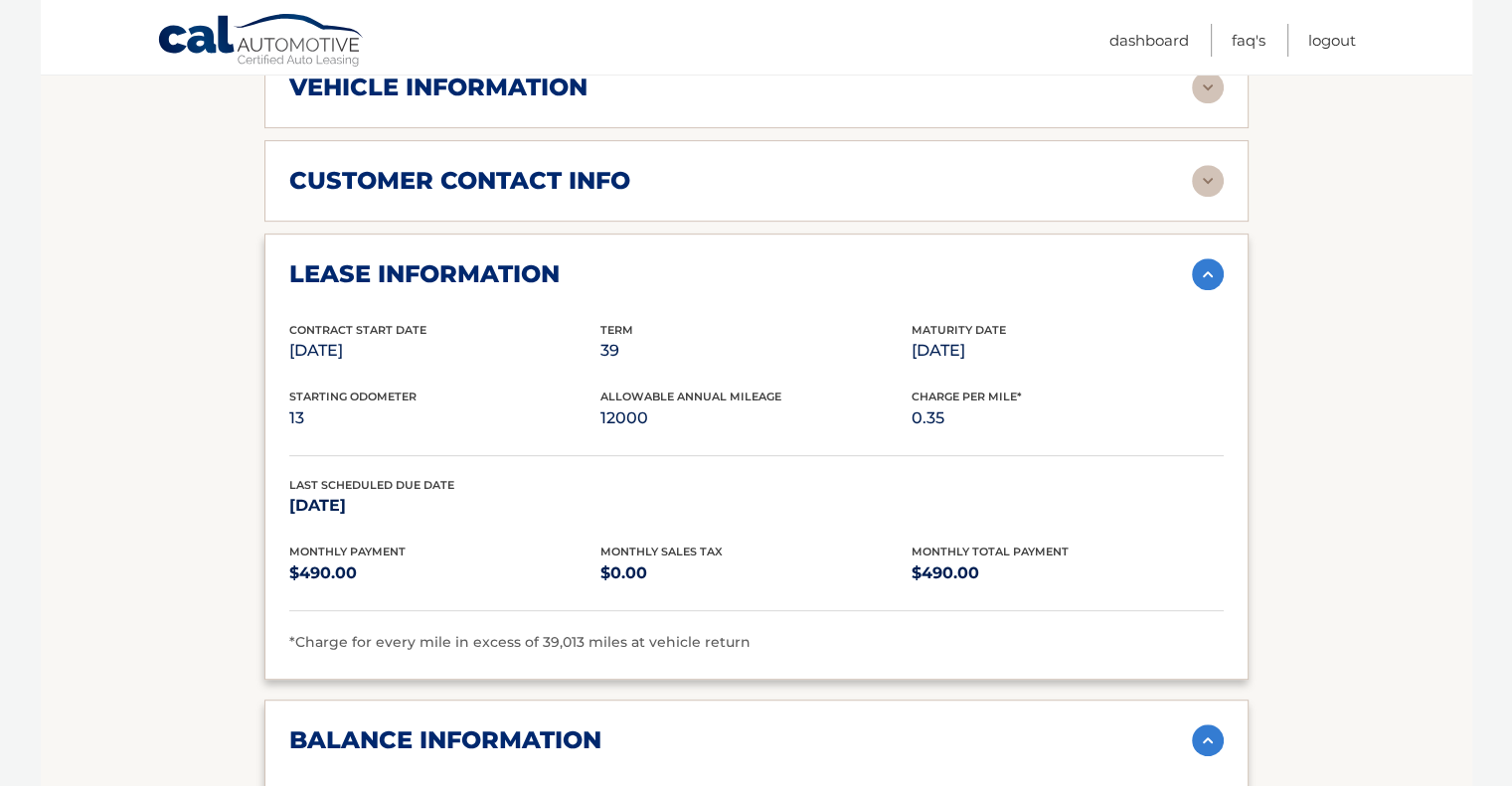 scroll, scrollTop: 596, scrollLeft: 0, axis: vertical 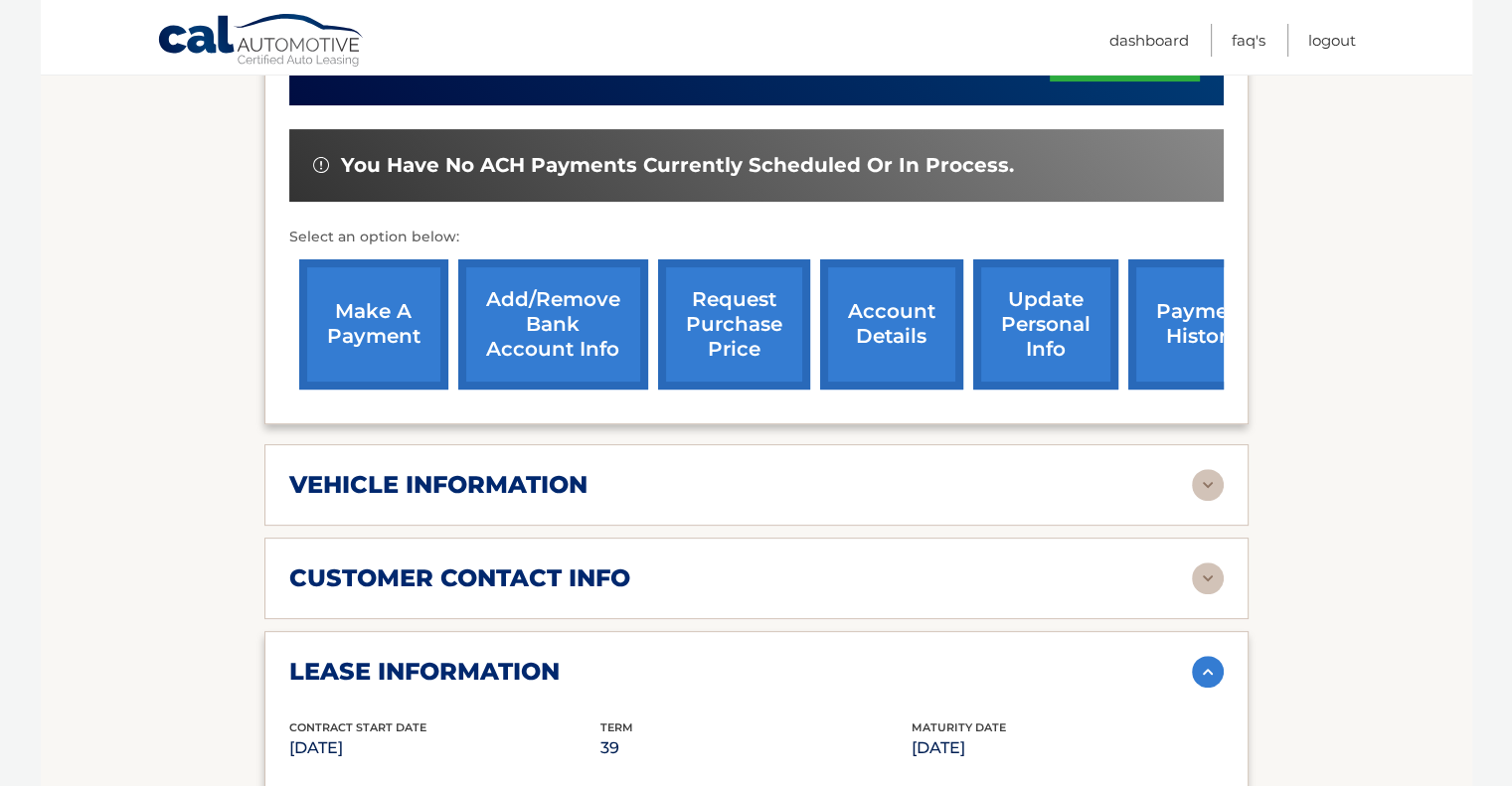 click on "make a payment" at bounding box center (374, 324) 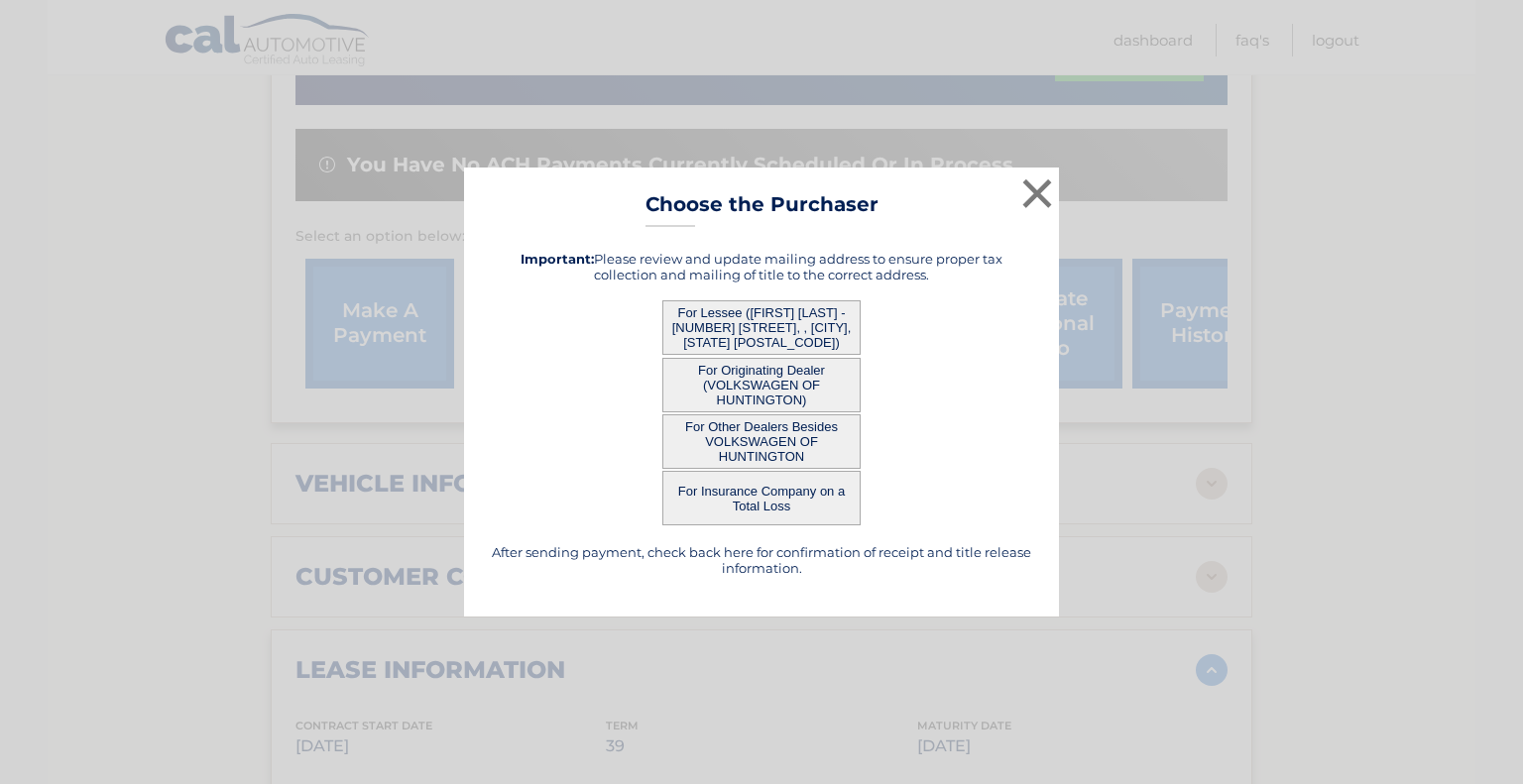 click on "For Lessee ([FIRST] [LAST] - [NUMBER] [STREET], [CITY], [STATE] [ZIP])" at bounding box center (762, 327) 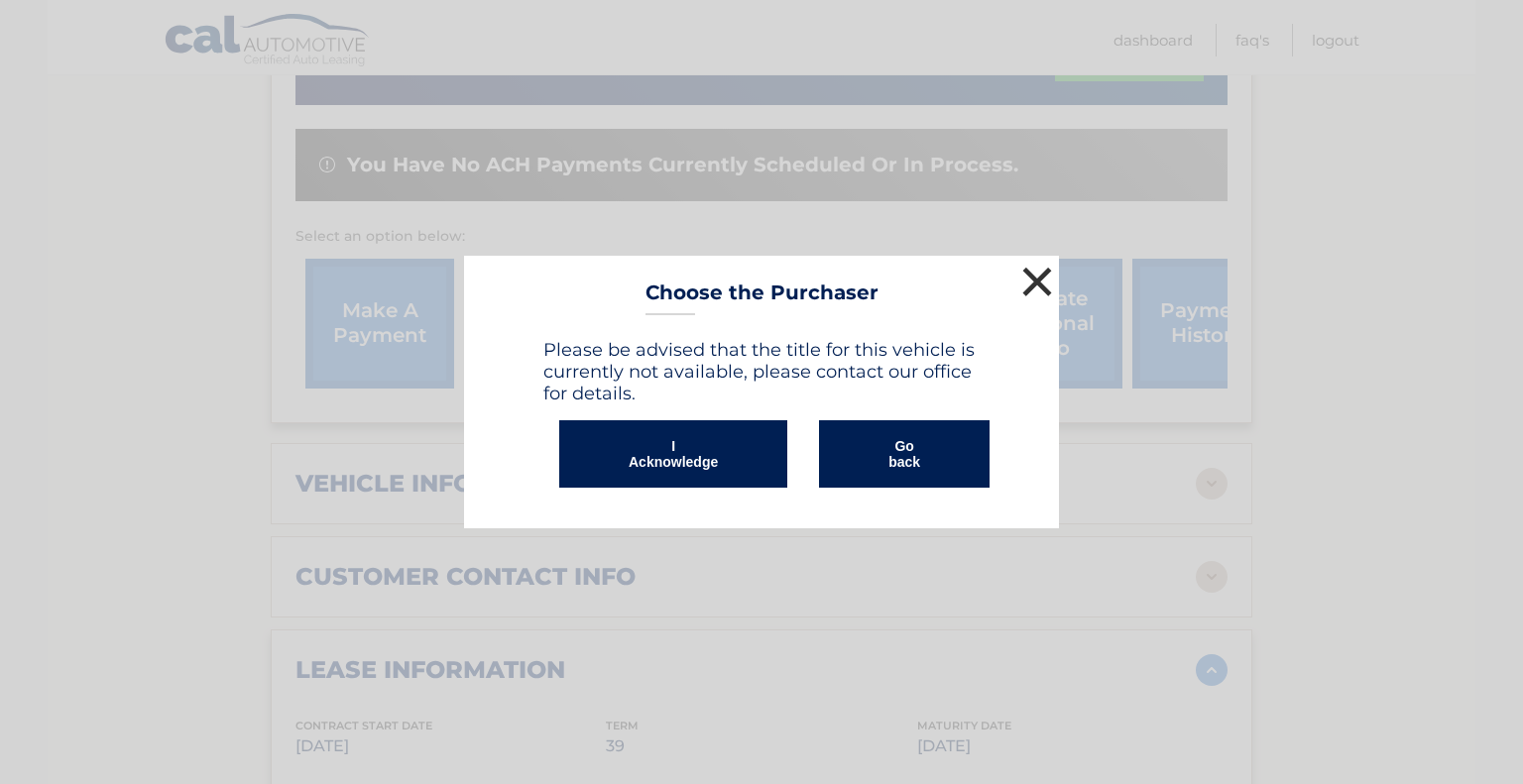 click on "×" at bounding box center (1037, 281) 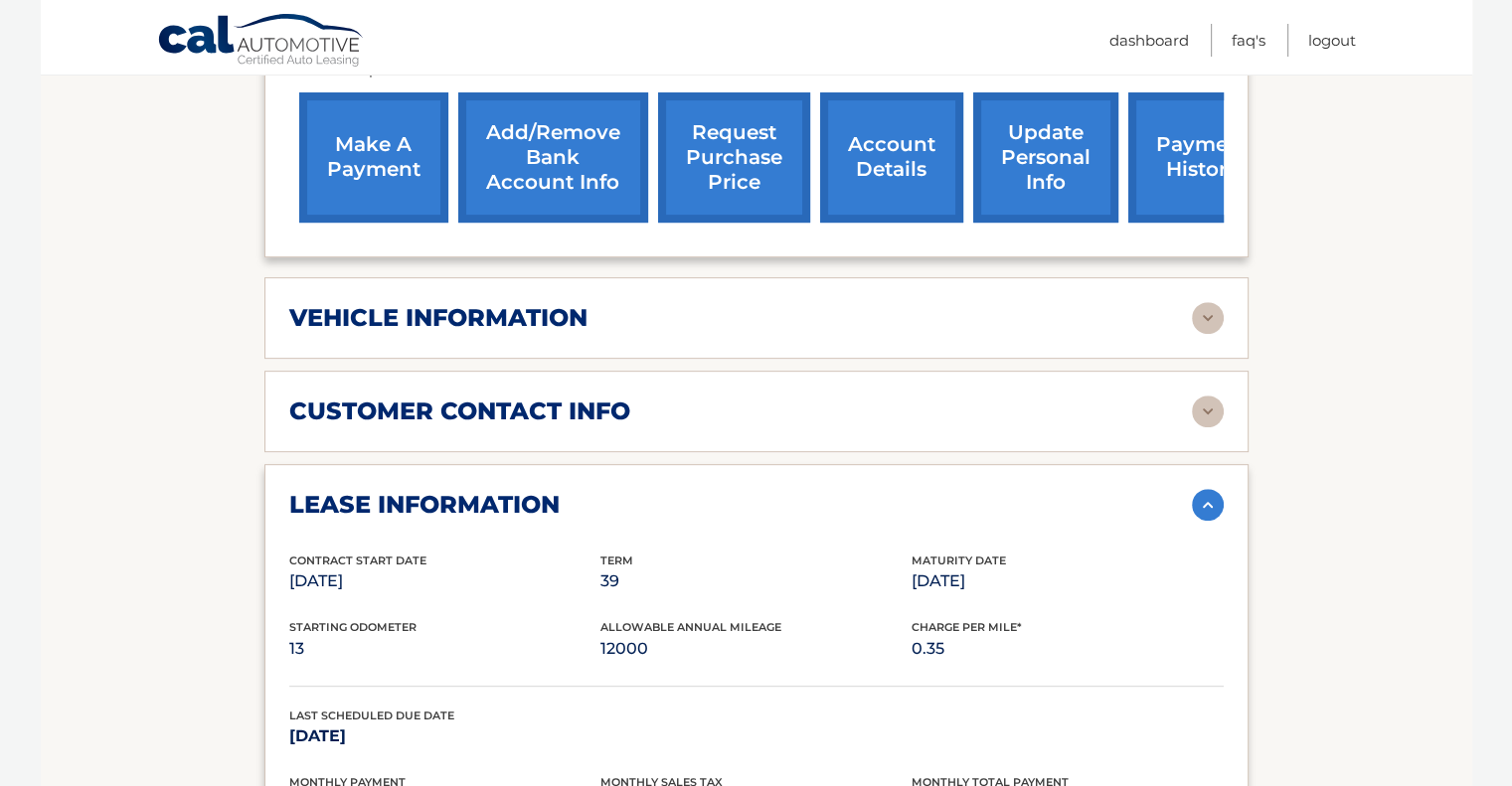 scroll, scrollTop: 894, scrollLeft: 0, axis: vertical 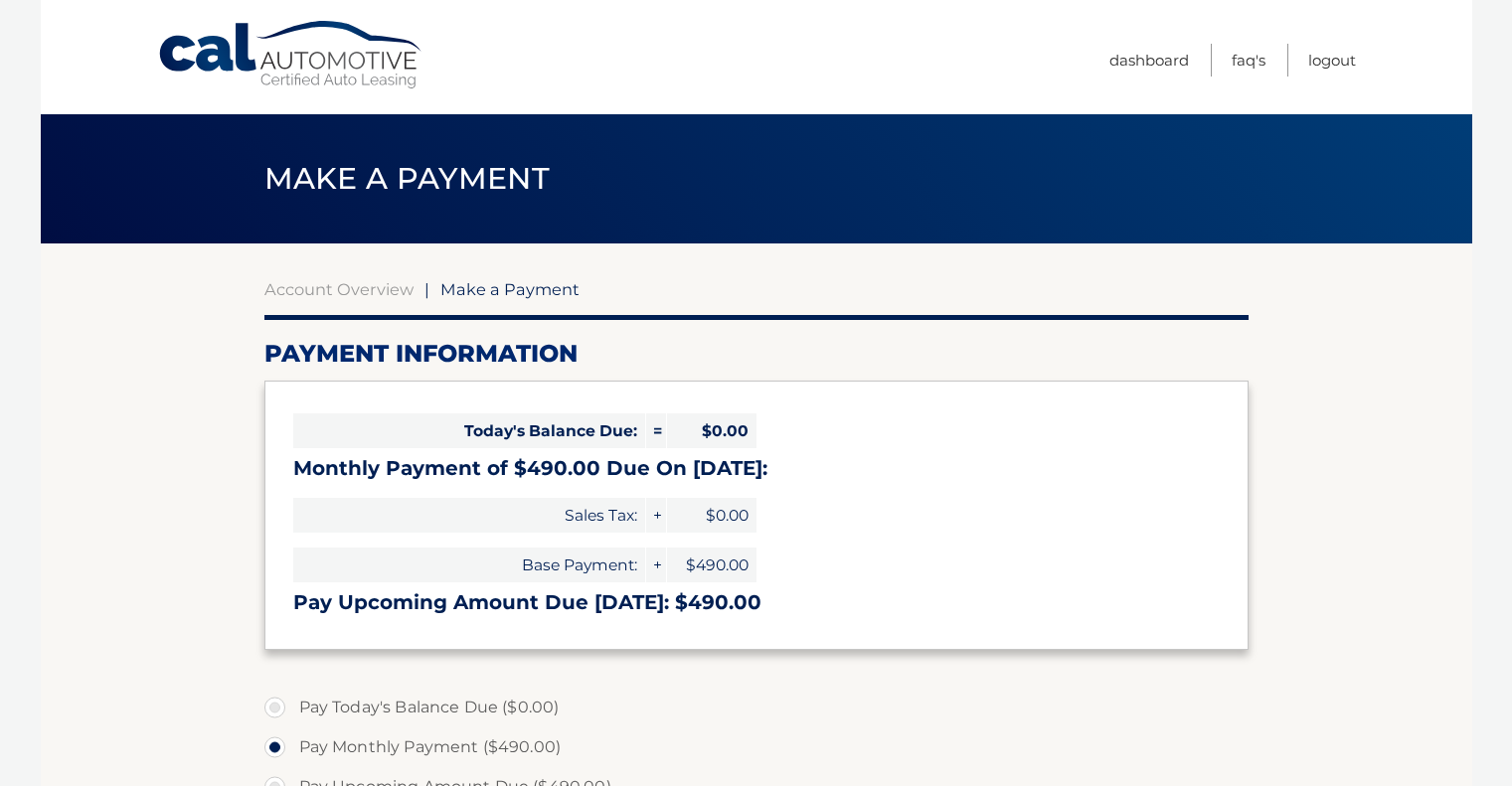 select on "MGQ0NTRhOWUtOTQ0OC00OWZlLWI0MzAtNDg2YjNhMDFlZDk3" 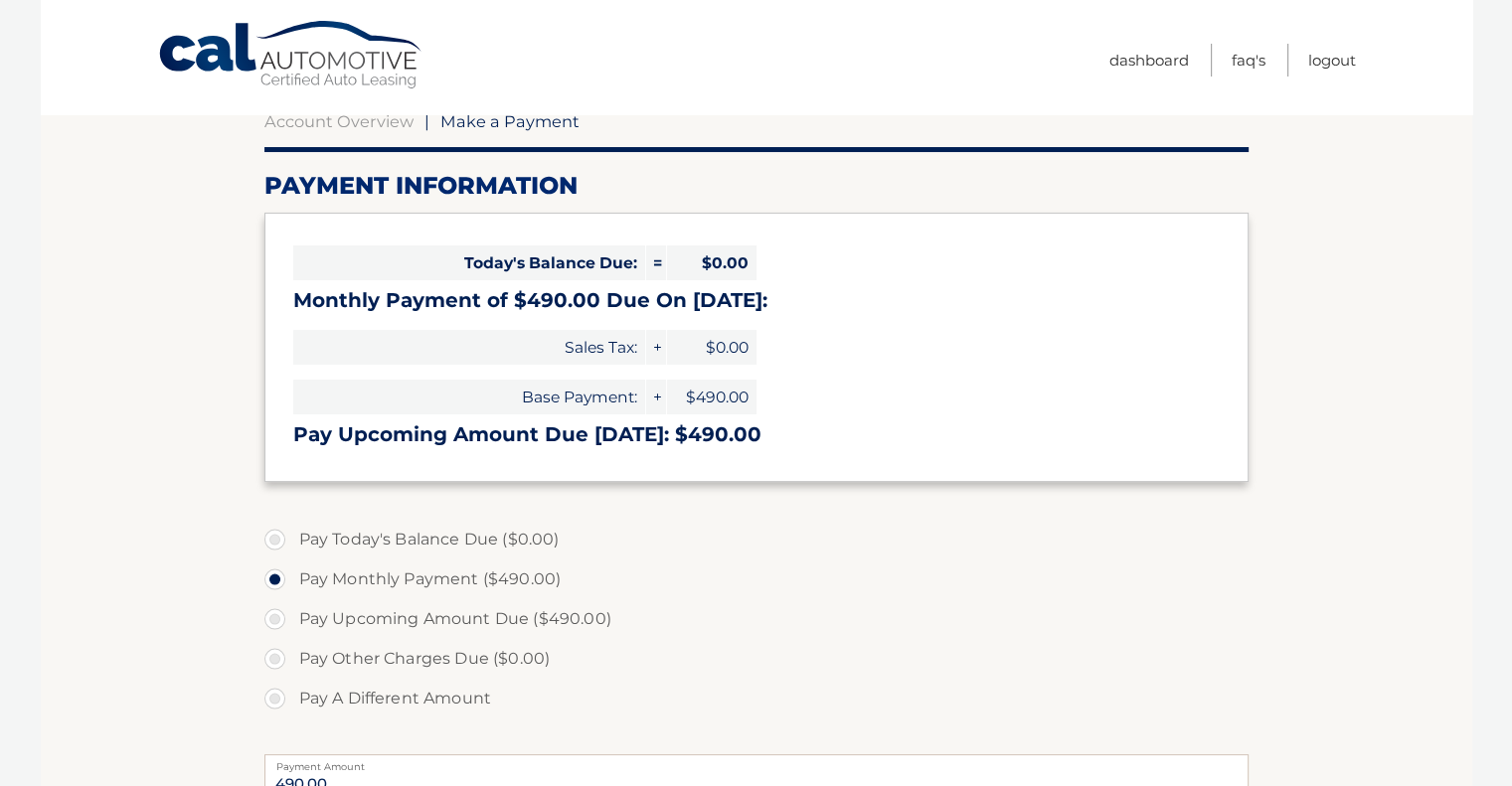 scroll, scrollTop: 199, scrollLeft: 0, axis: vertical 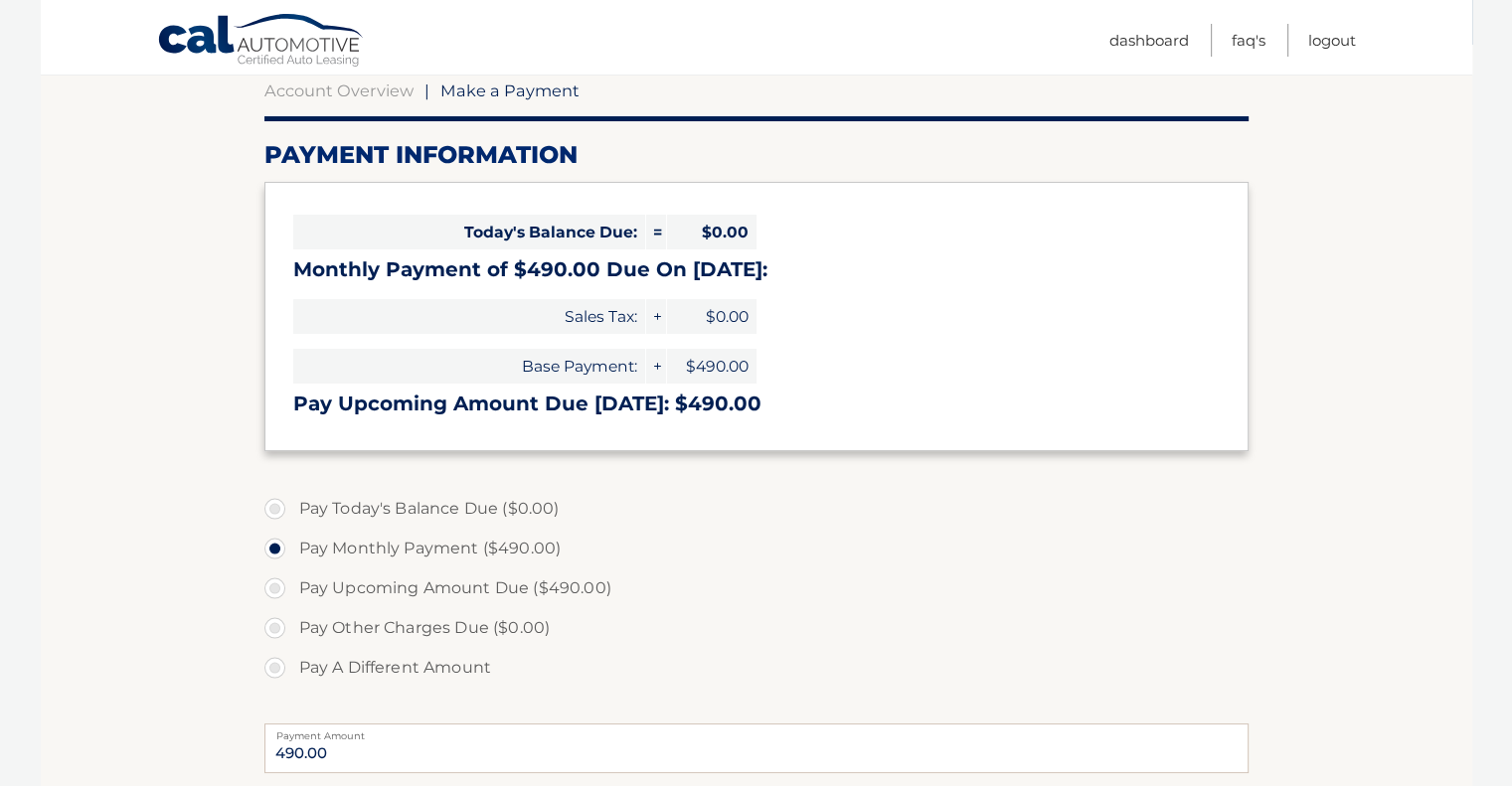 click on "Pay Upcoming Amount Due ($490.00)" at bounding box center (756, 588) 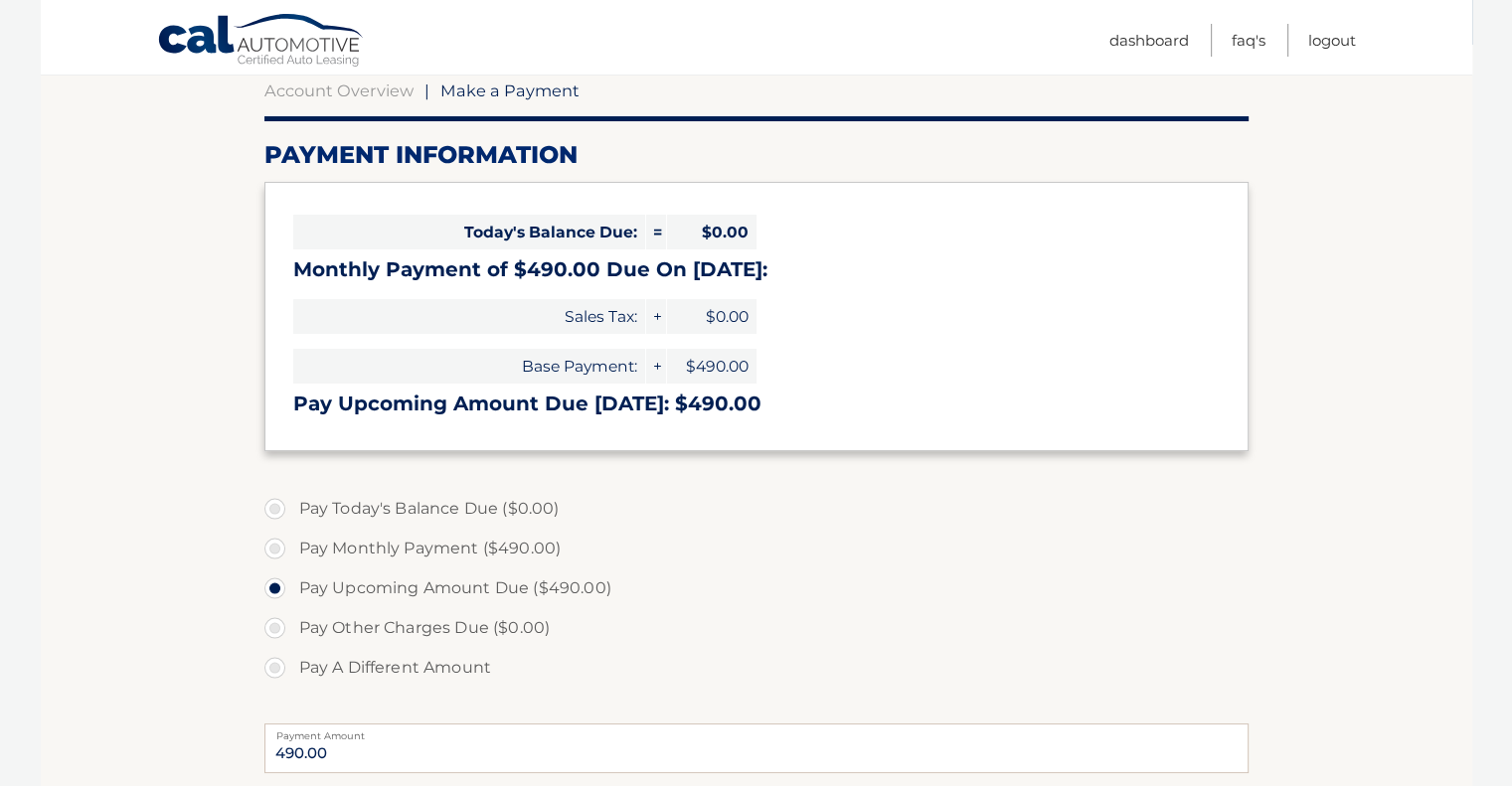 click on "Pay A Different Amount" at bounding box center (756, 668) 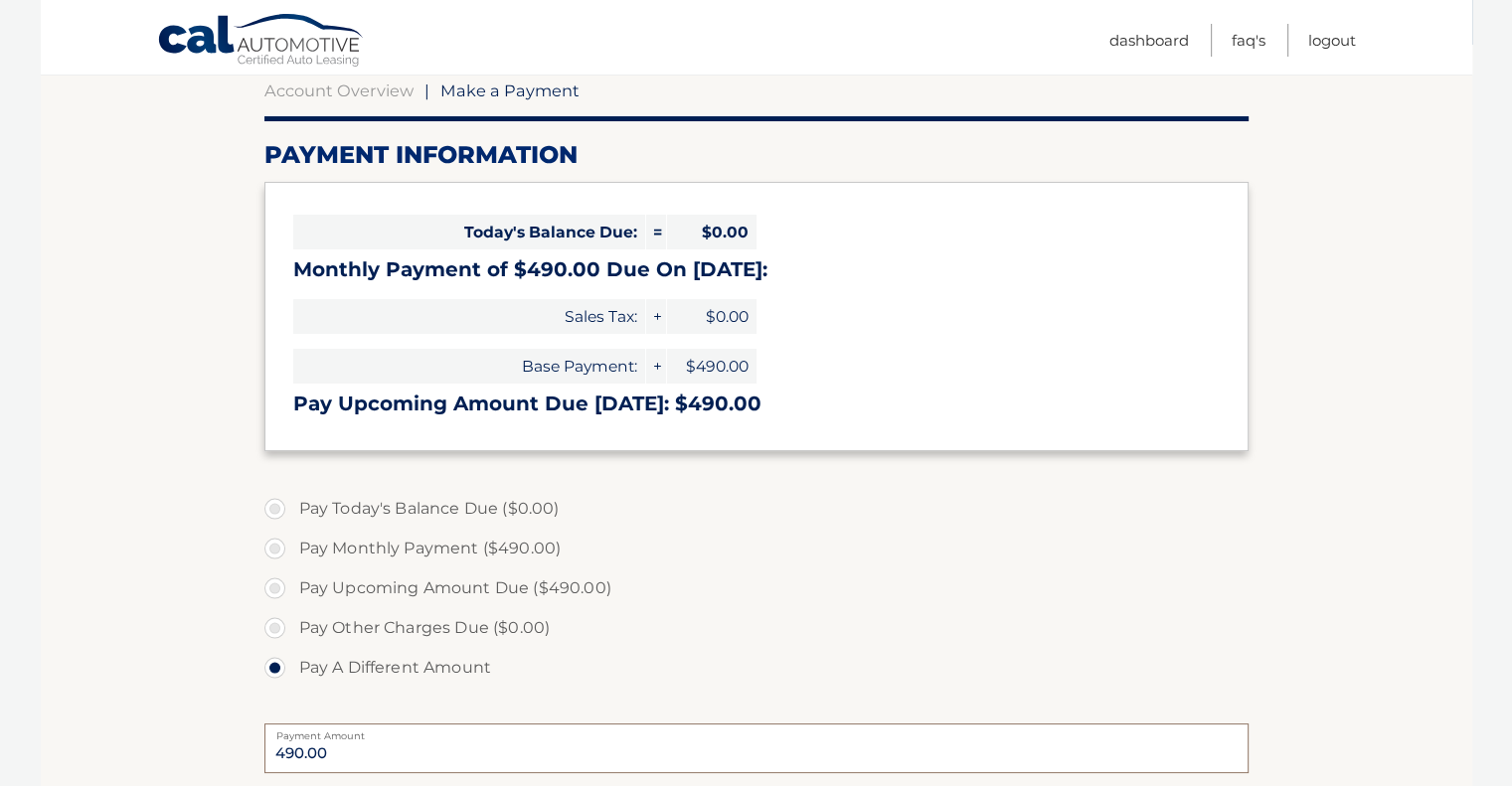 type 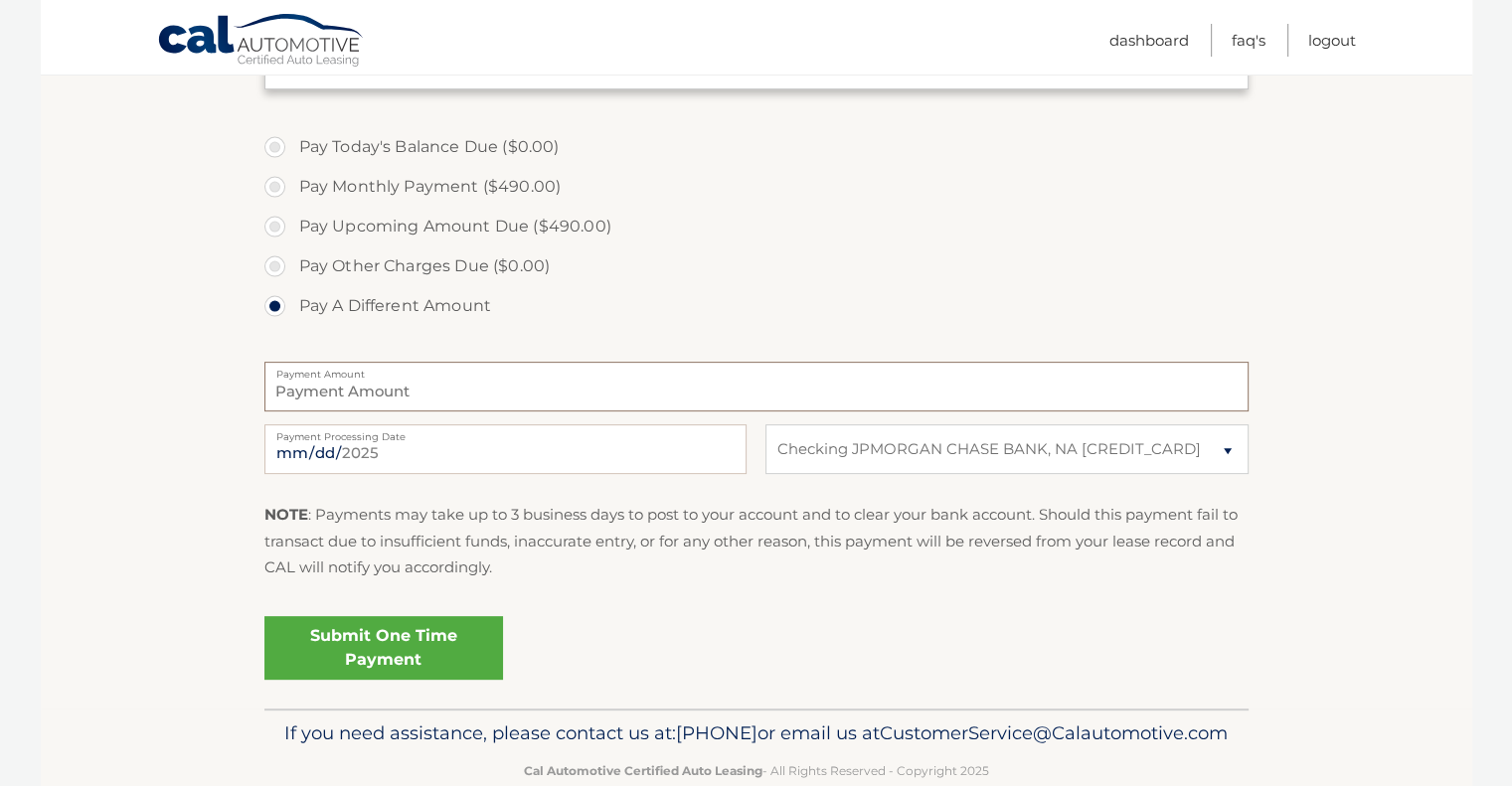 scroll, scrollTop: 596, scrollLeft: 0, axis: vertical 